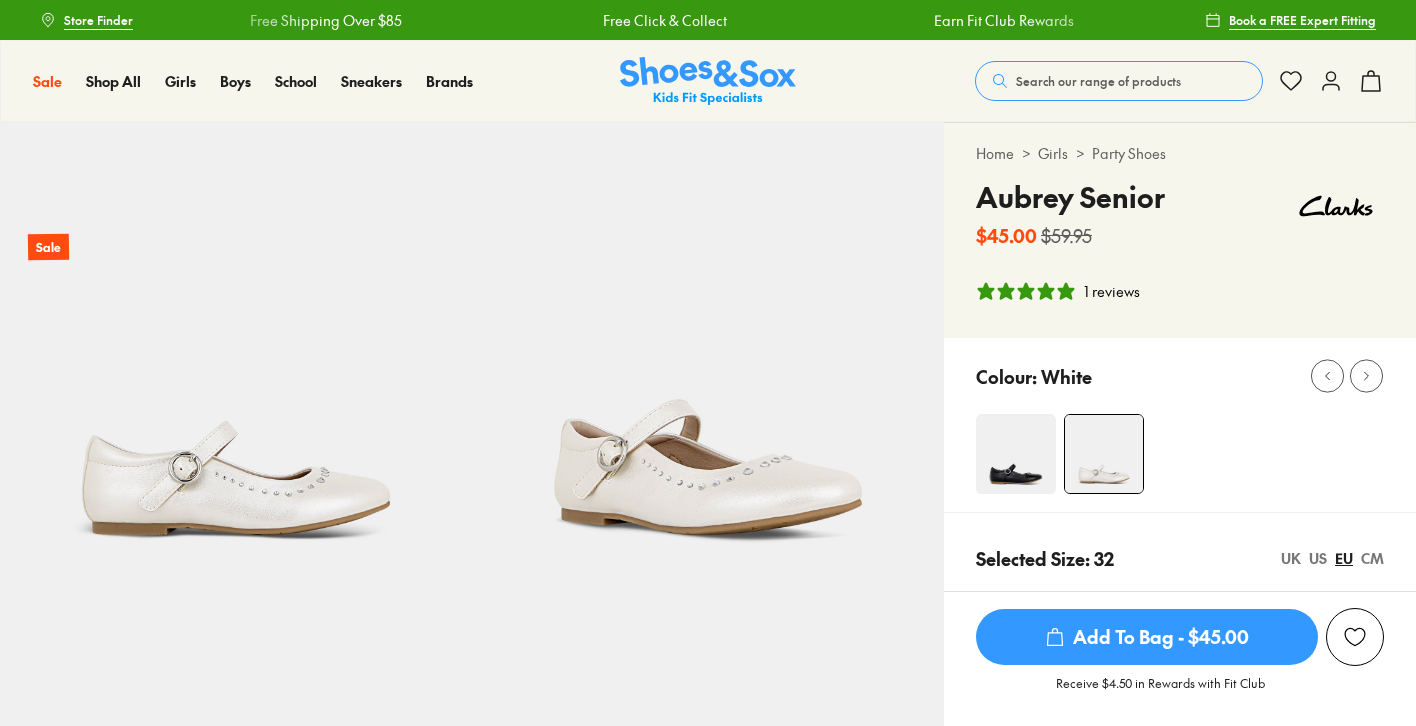 select on "*" 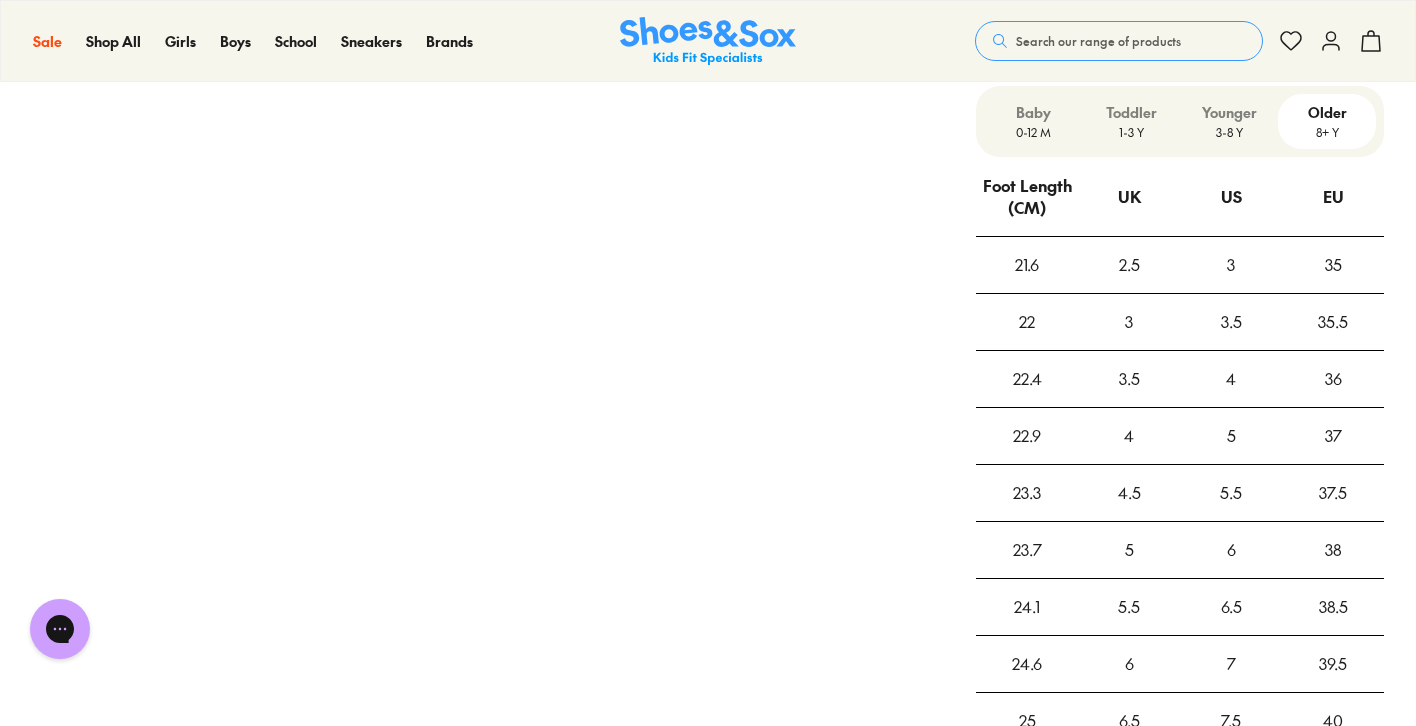 scroll, scrollTop: 0, scrollLeft: 0, axis: both 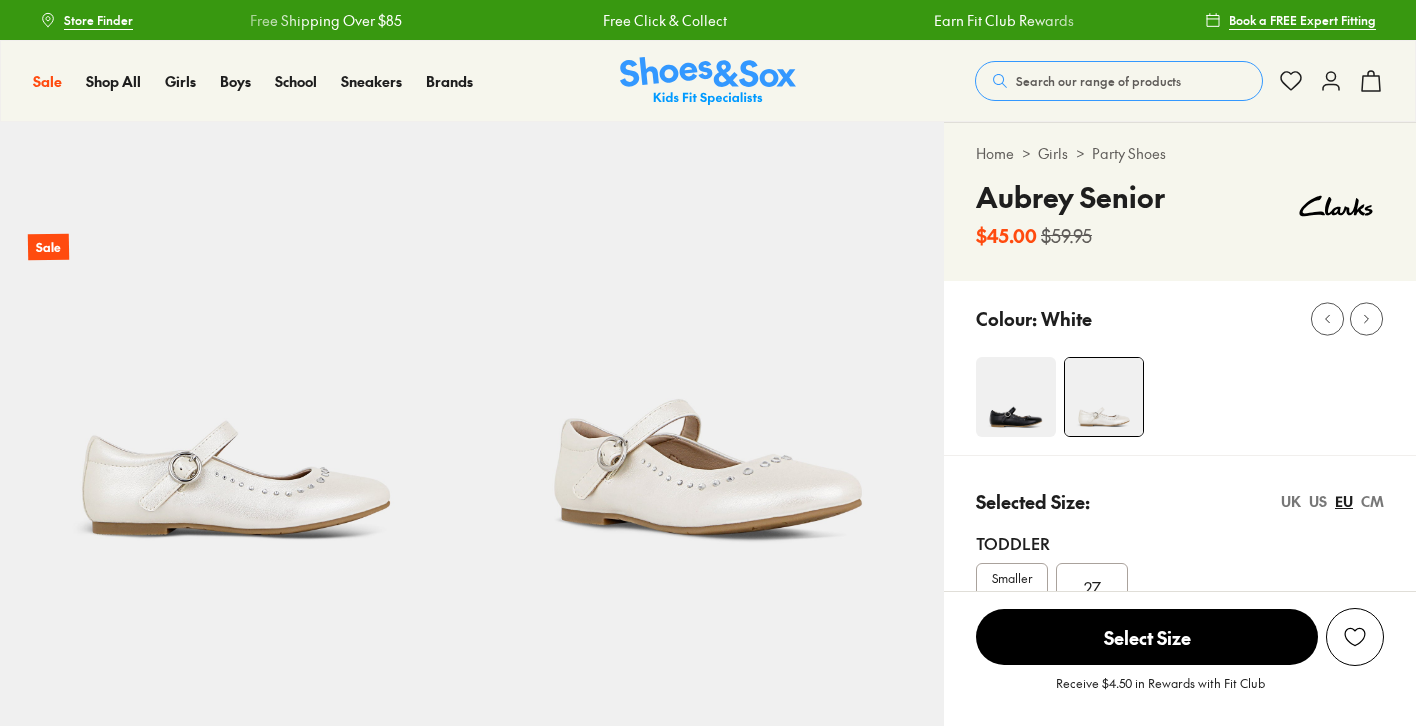 click on "Selected Size:   UK US EU CM Toddler Smaller Sizes 27 Younger 28 29 30 31 32 33 34 Older 35 36" at bounding box center (1180, 690) 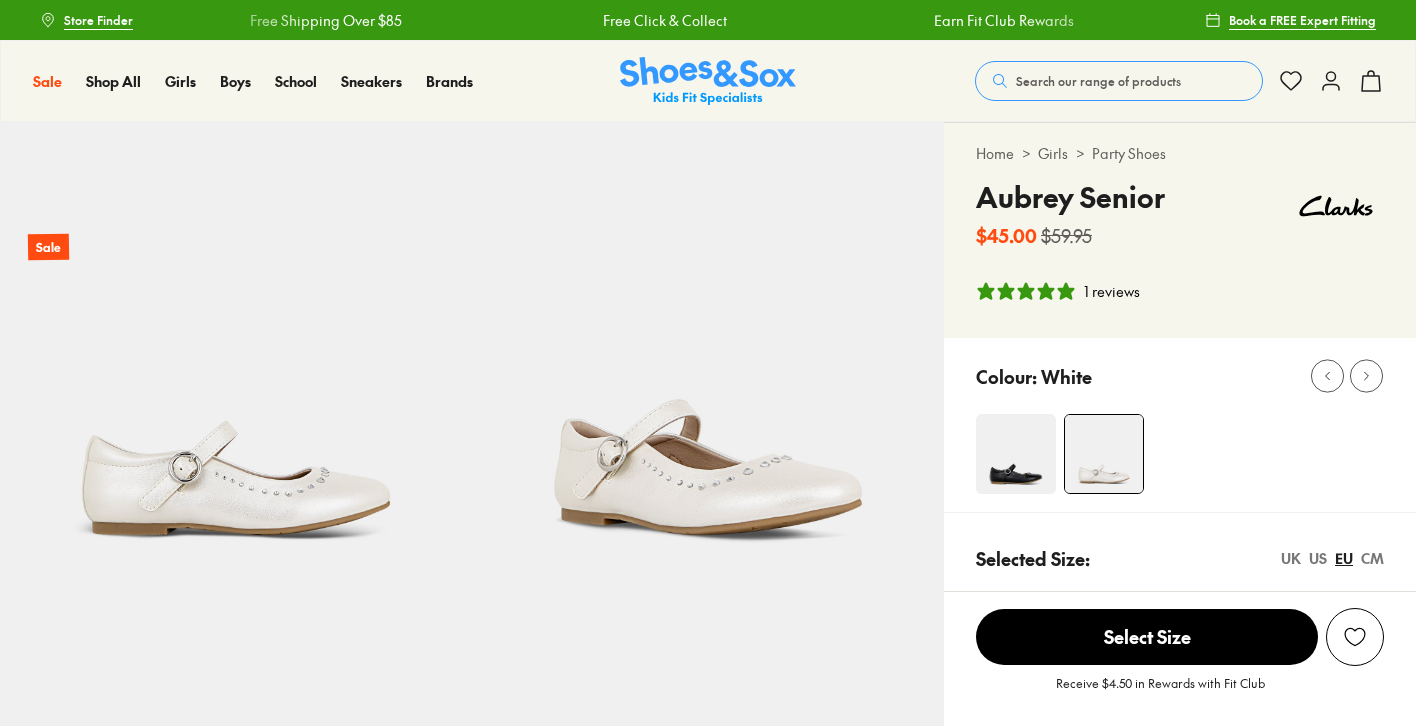 scroll, scrollTop: 43, scrollLeft: 0, axis: vertical 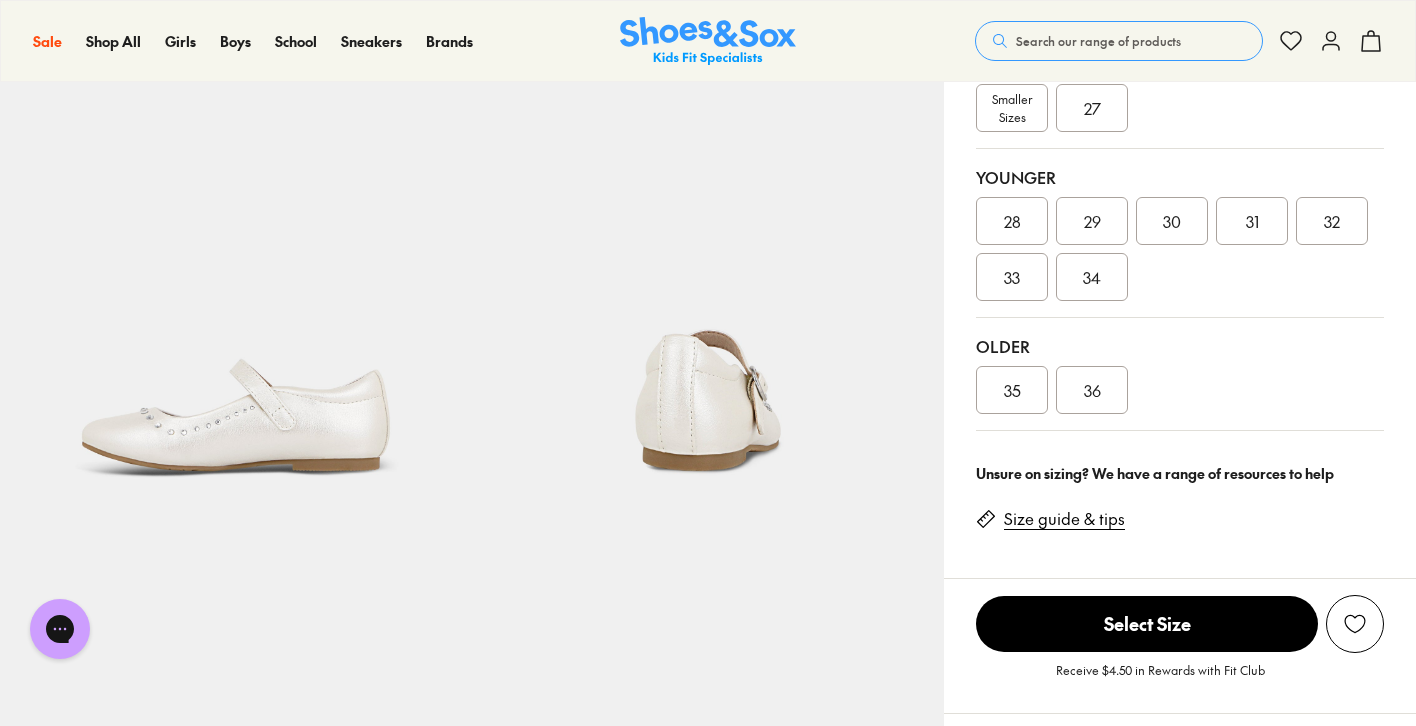 click on "36" at bounding box center [1092, 390] 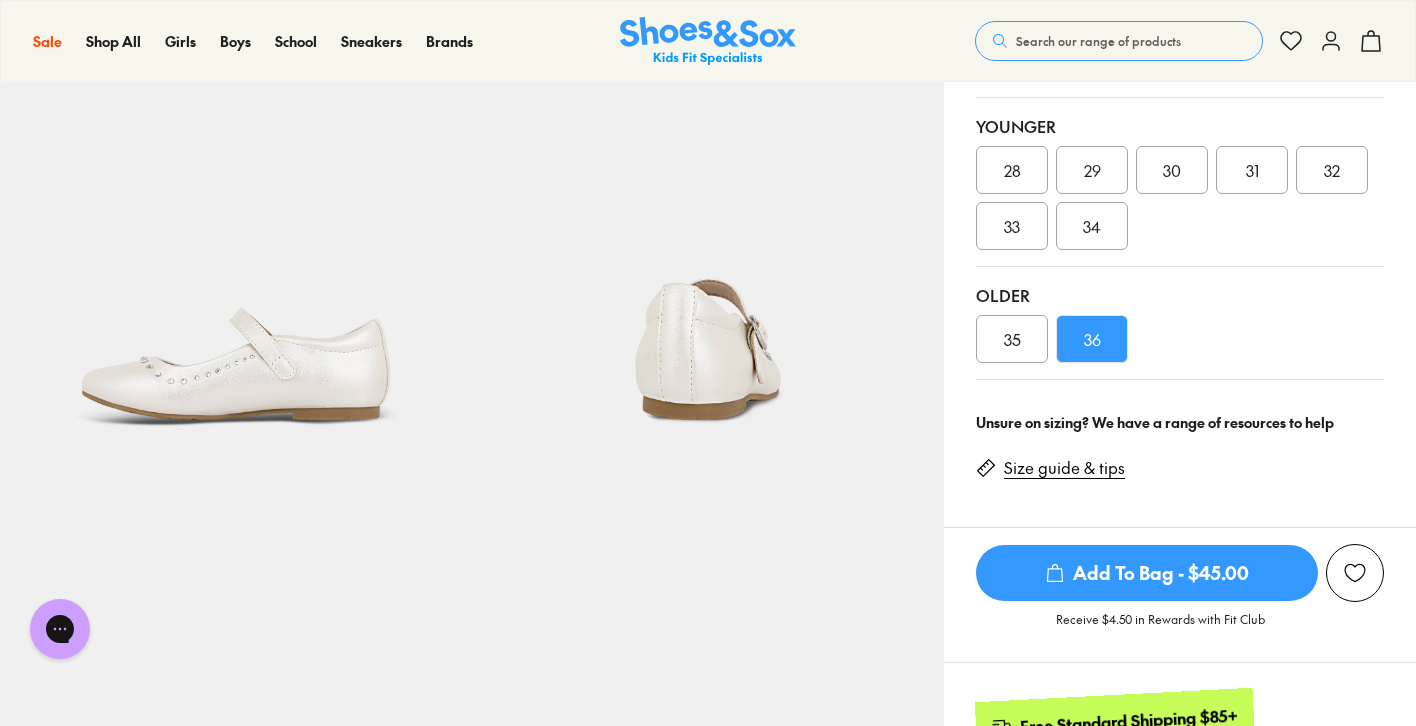 scroll, scrollTop: 595, scrollLeft: 0, axis: vertical 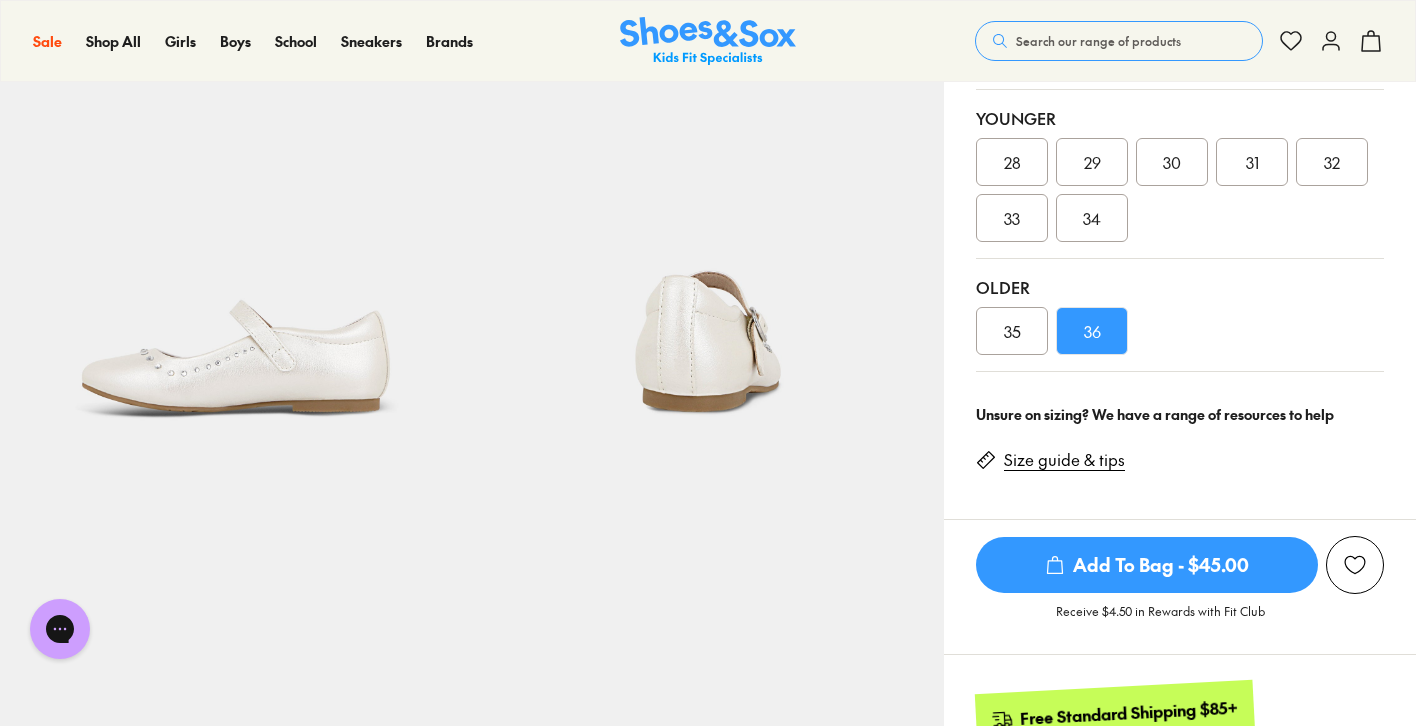 click on "Add To Bag - $45.00" at bounding box center (1147, 565) 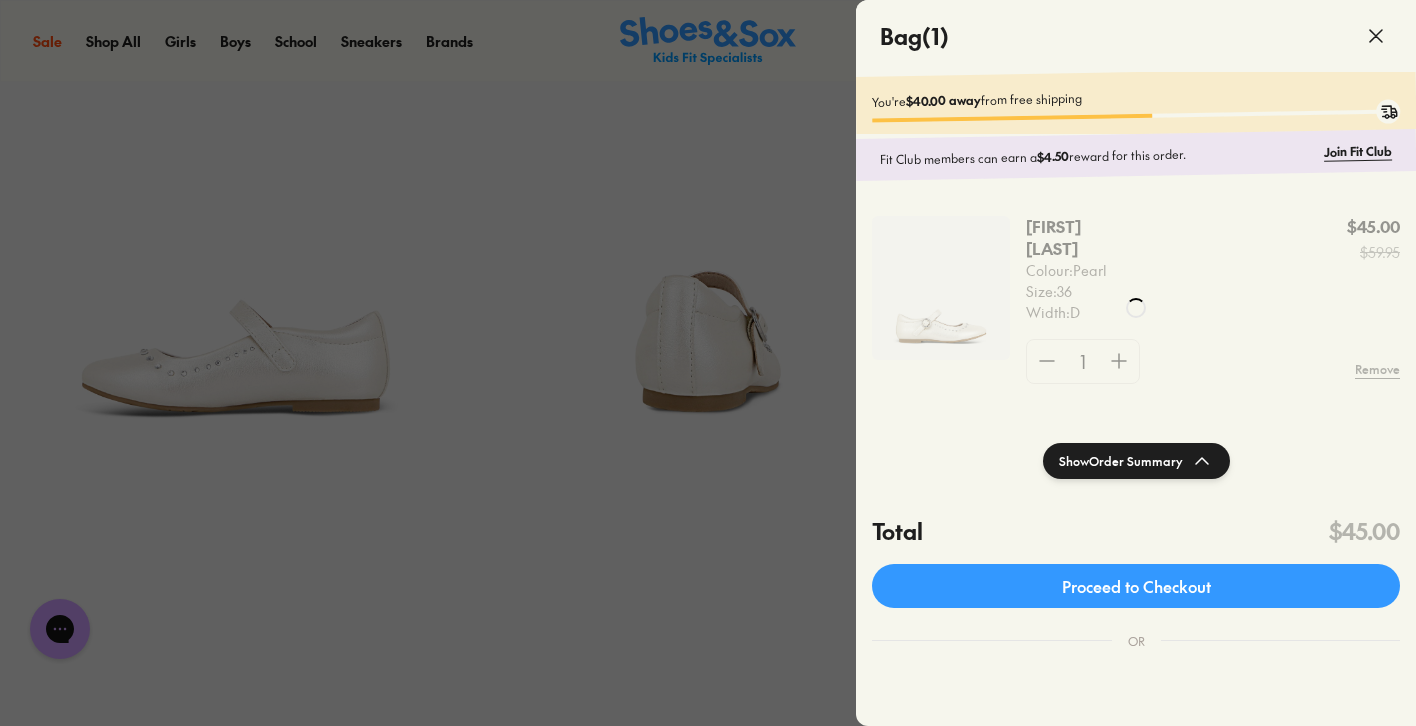 scroll, scrollTop: 0, scrollLeft: 0, axis: both 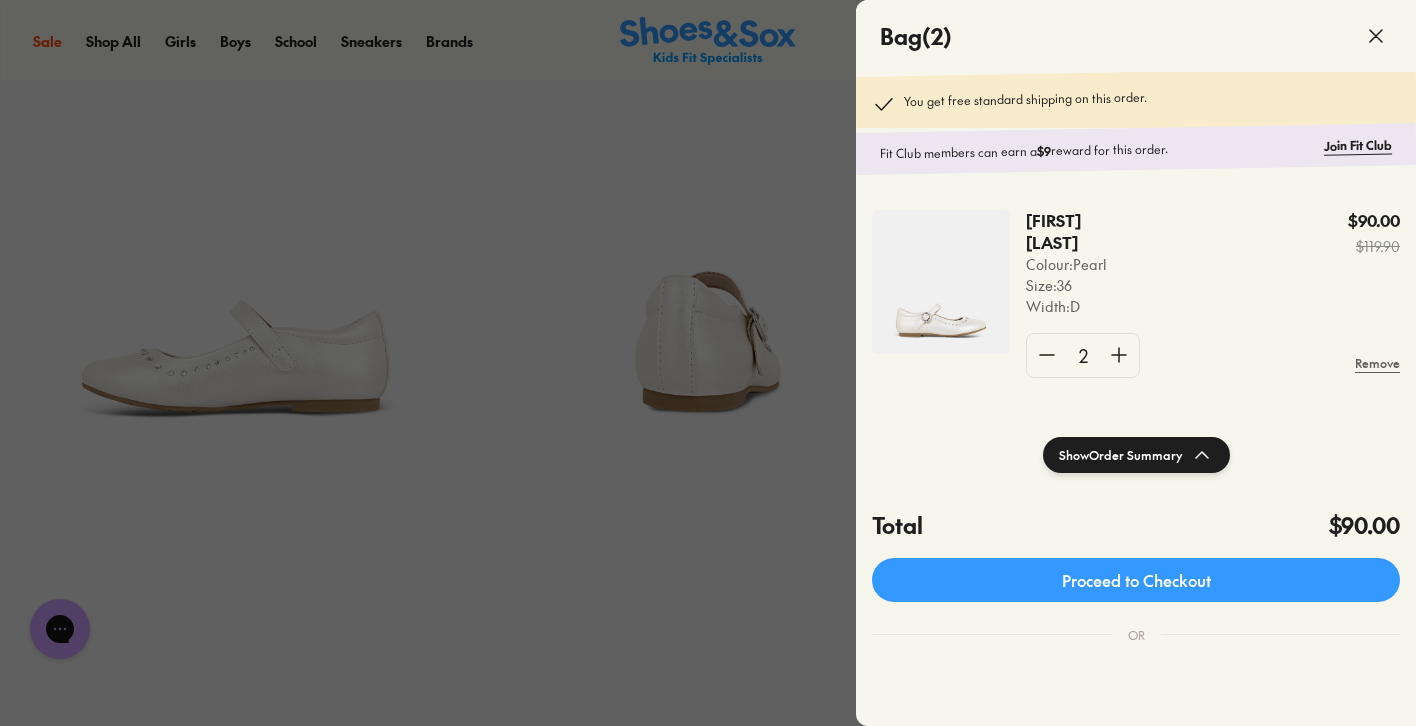 click 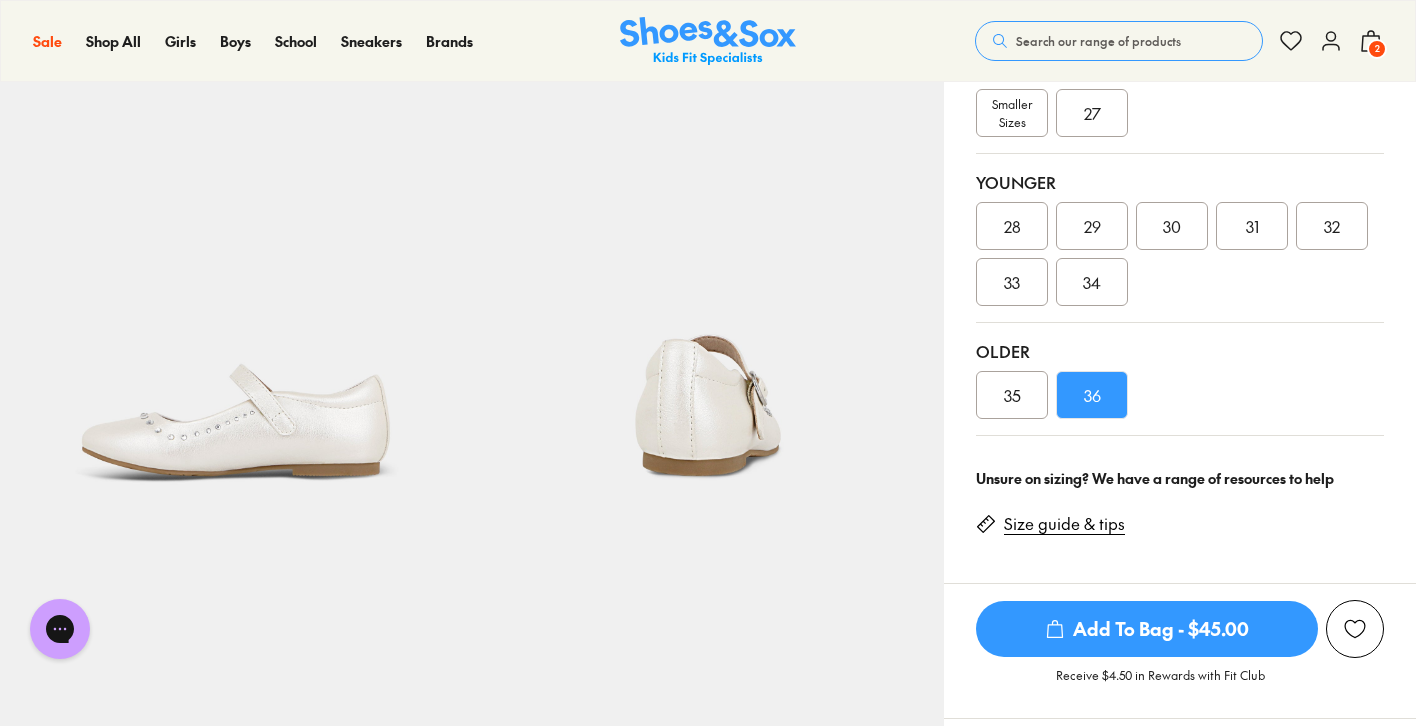 scroll, scrollTop: 530, scrollLeft: 0, axis: vertical 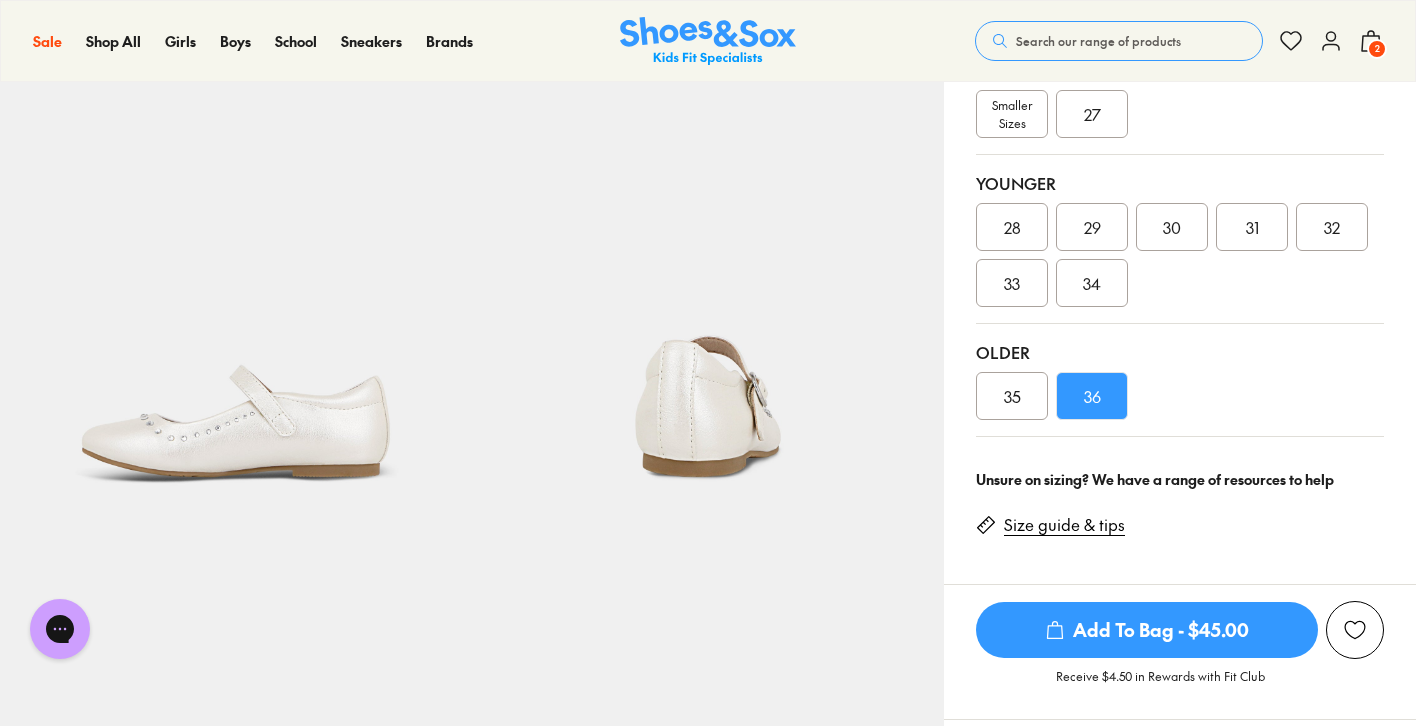 click on "32" at bounding box center (1332, 227) 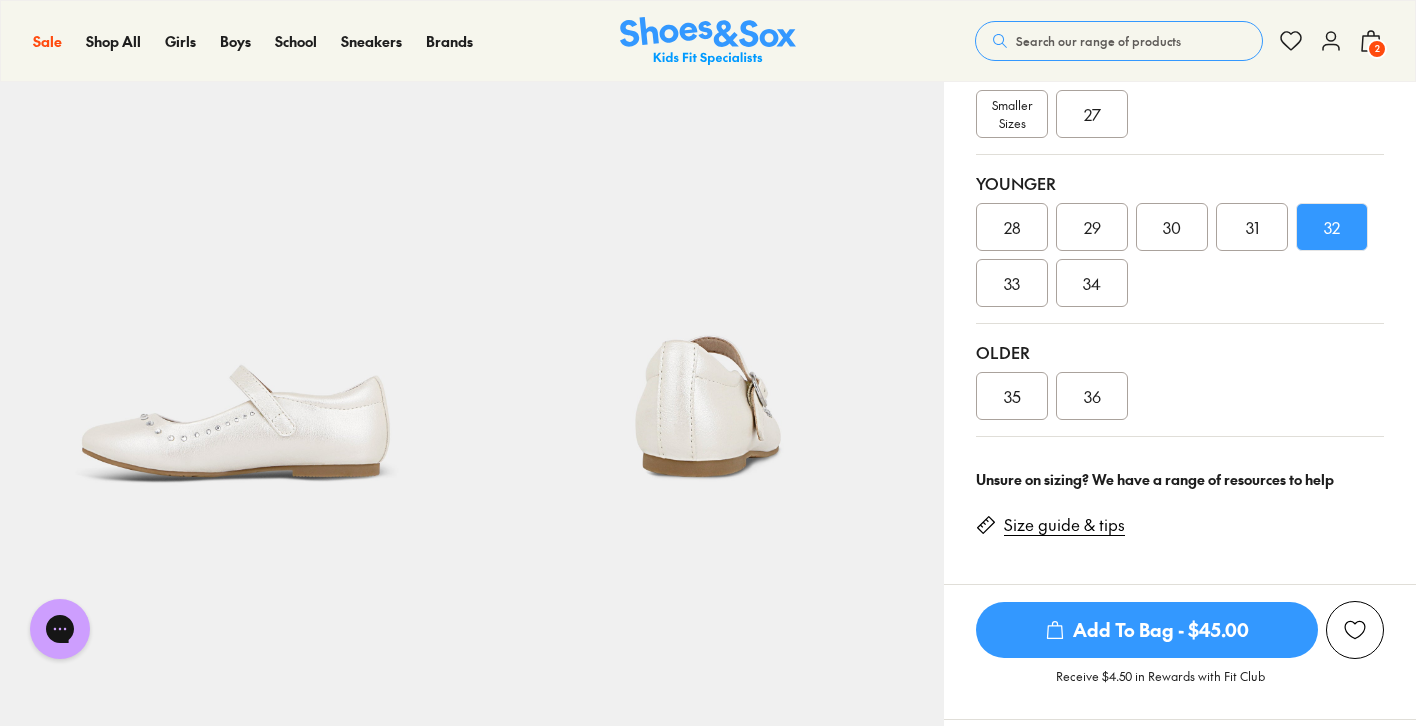 click on "Add To Bag - $45.00" at bounding box center [1147, 630] 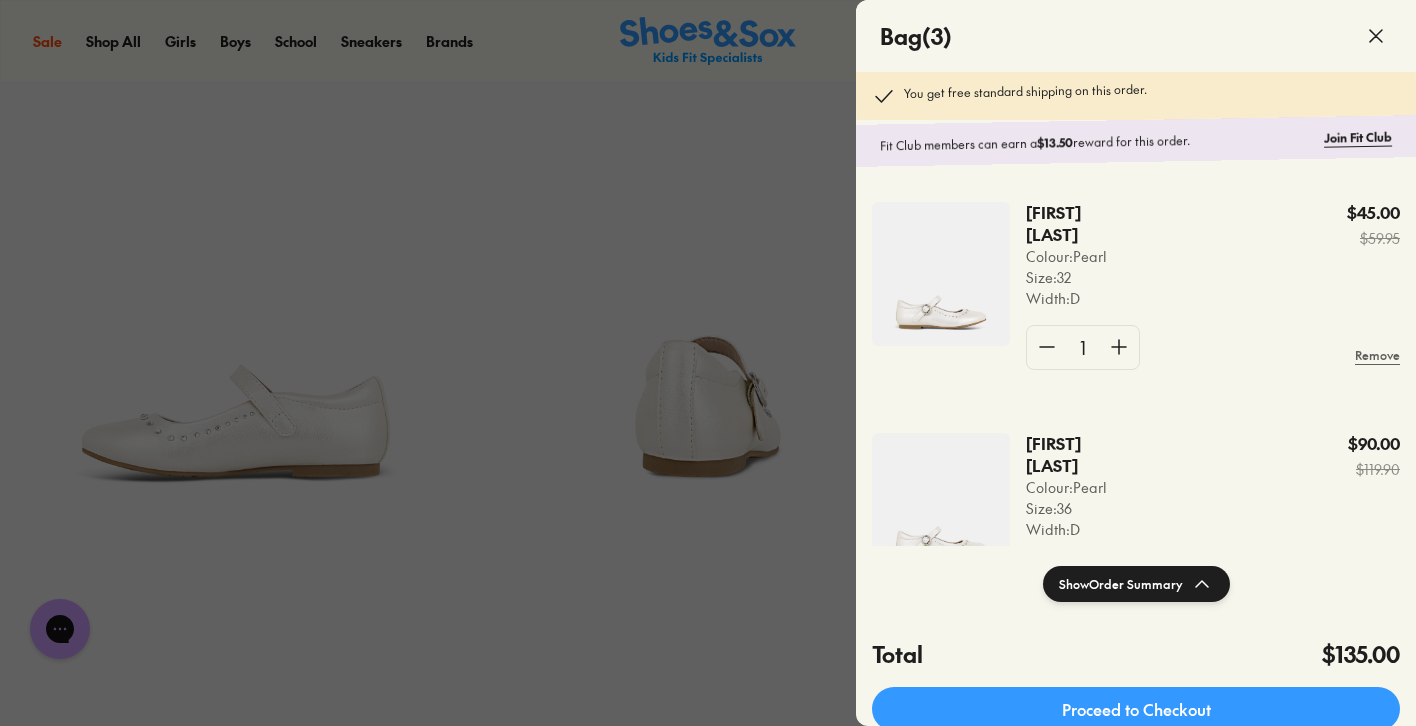 scroll, scrollTop: 0, scrollLeft: 0, axis: both 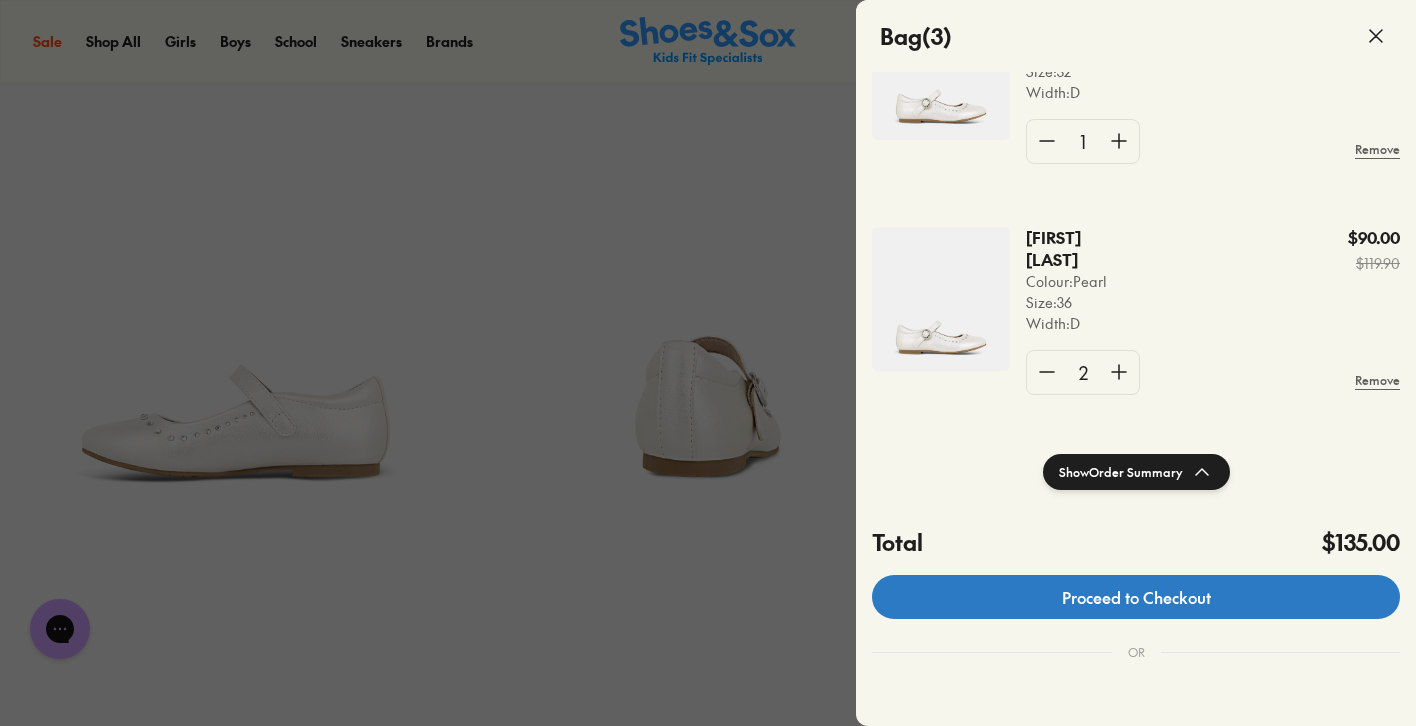 click on "Proceed to Checkout" 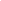 scroll, scrollTop: 0, scrollLeft: 0, axis: both 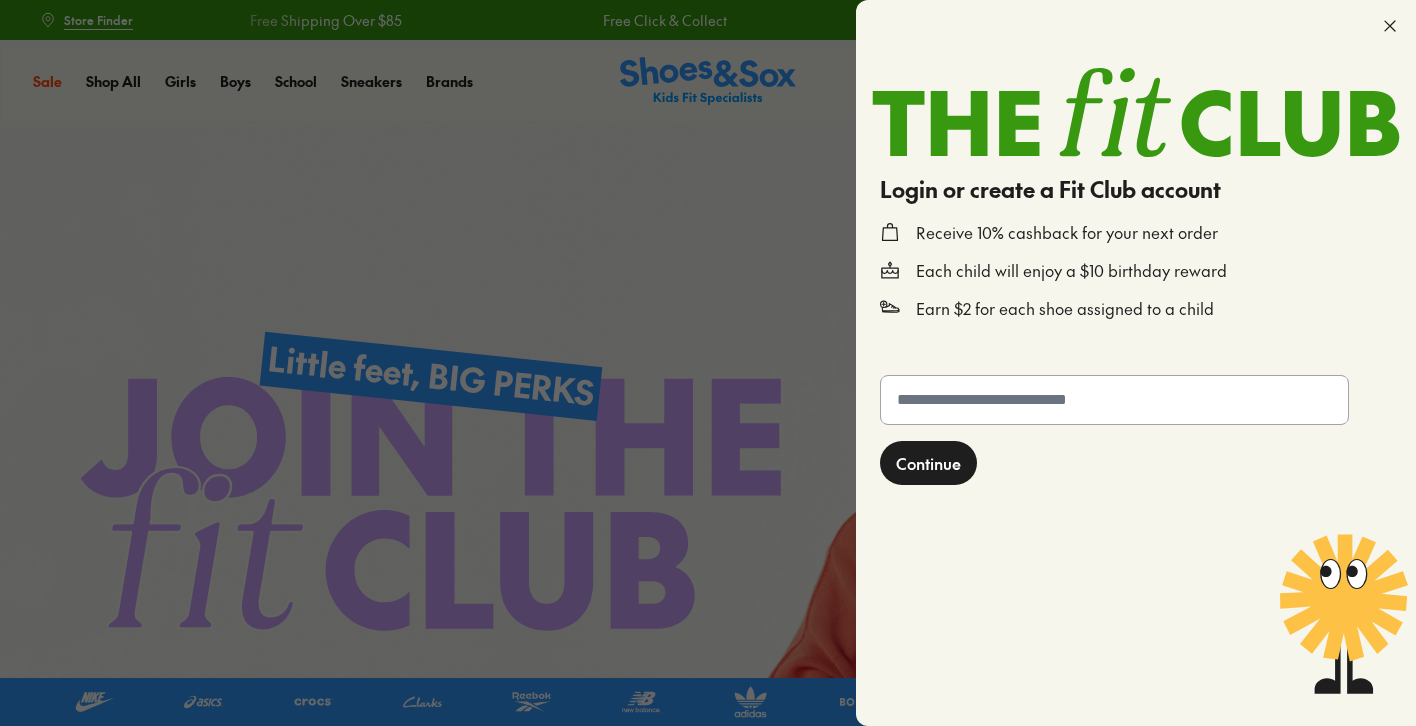 click 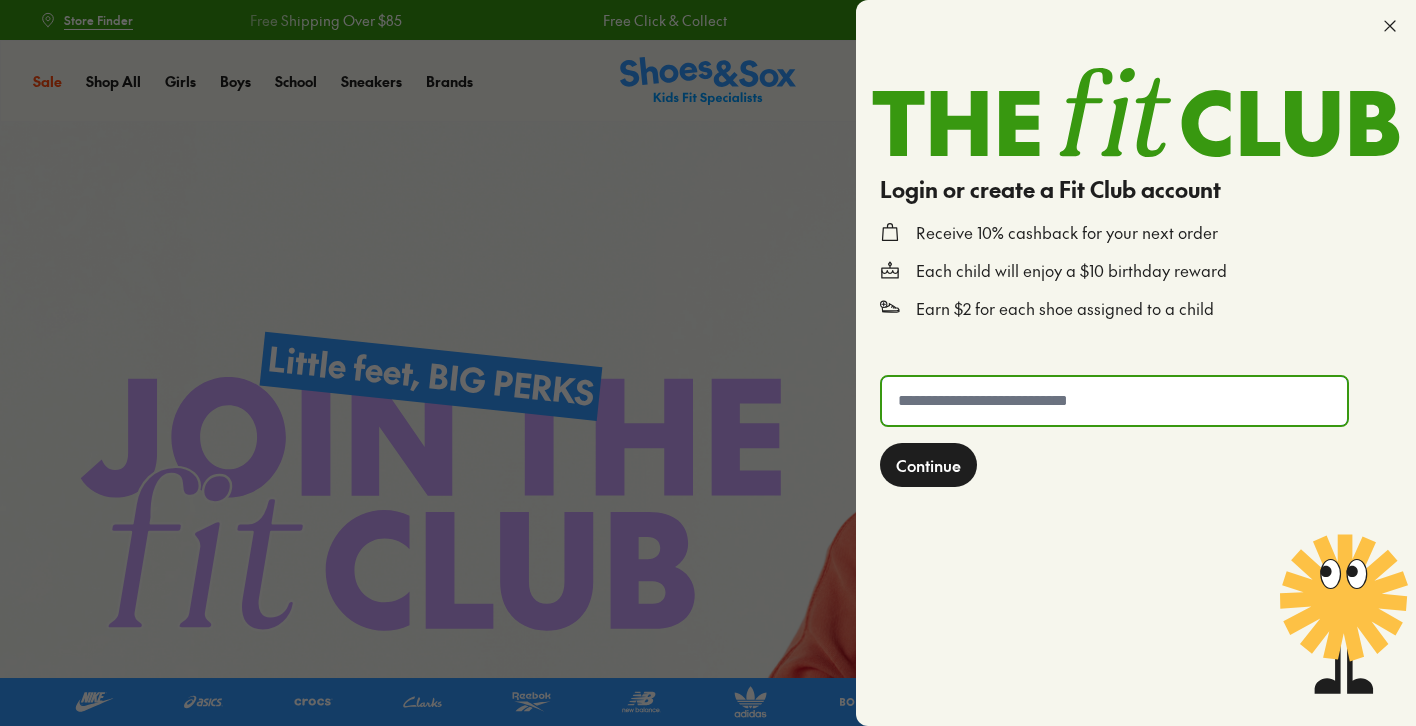 type on "**********" 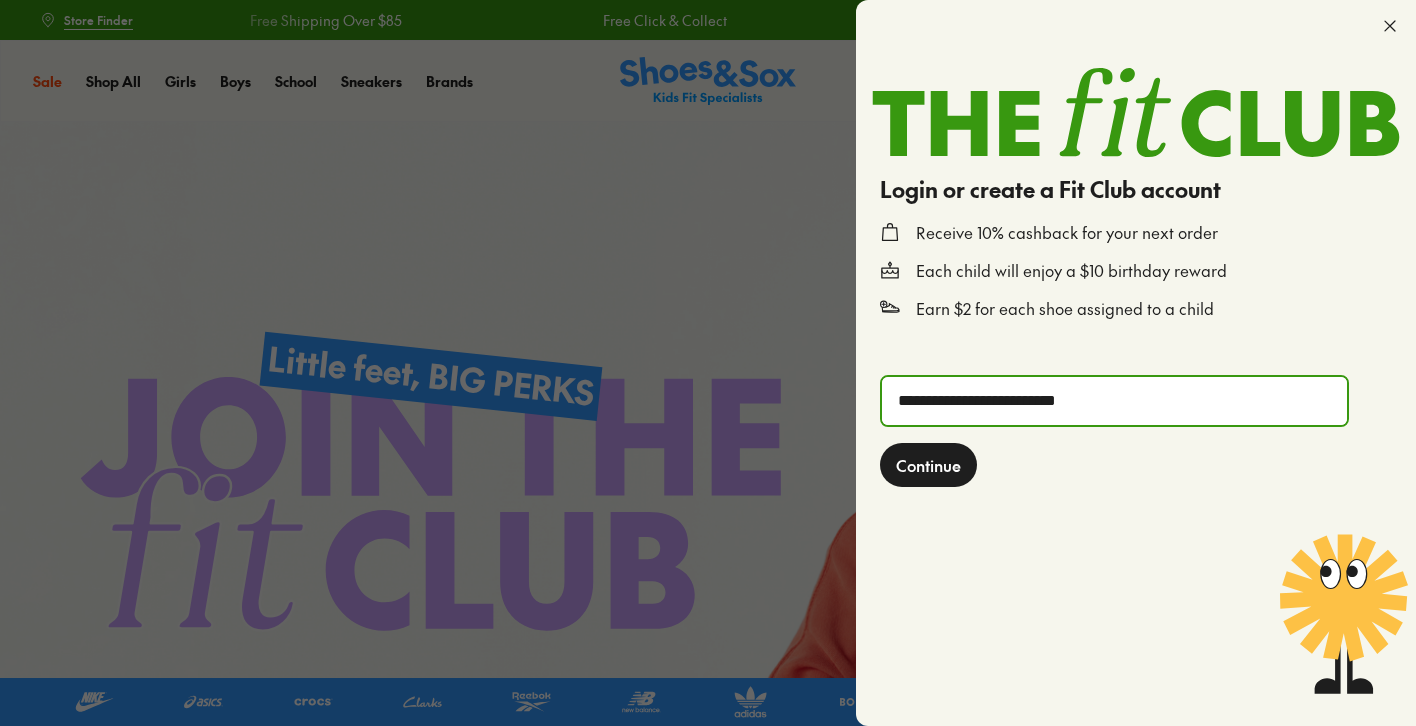 click on "Continue" 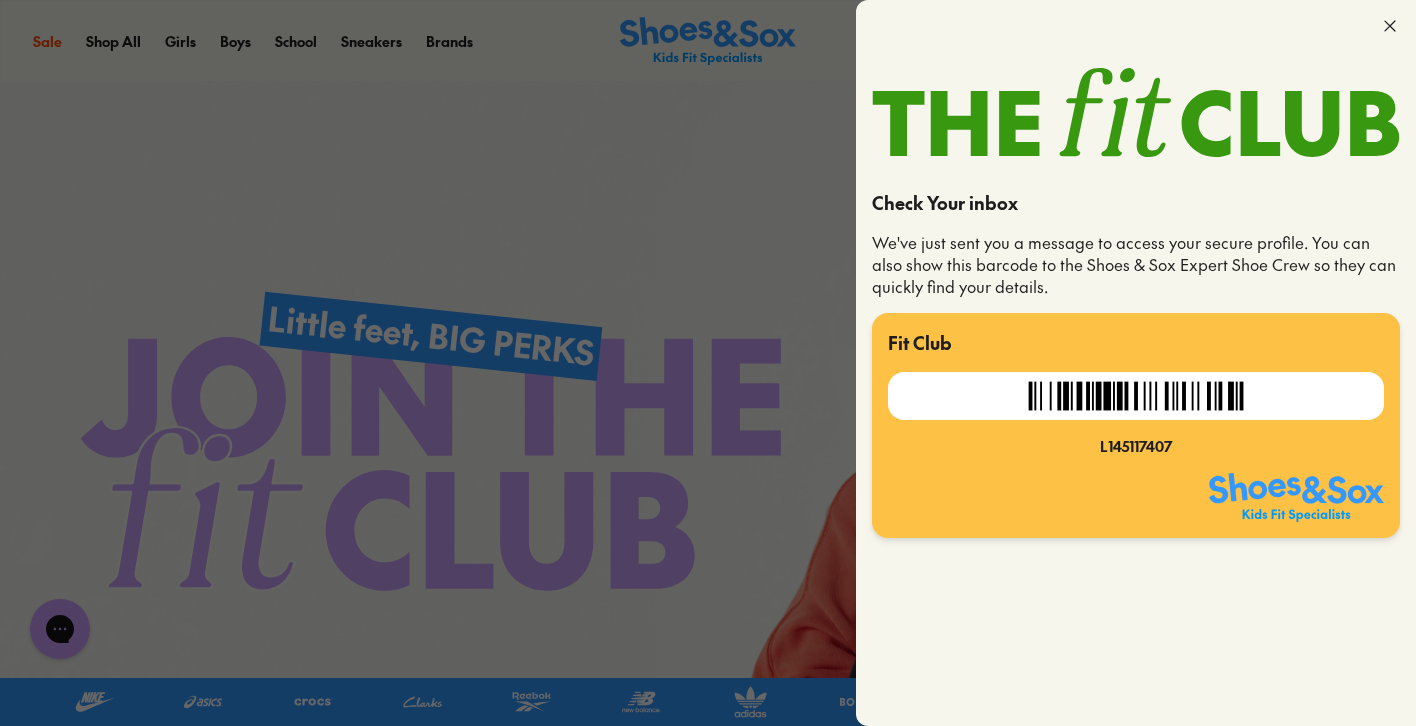 scroll, scrollTop: 34, scrollLeft: 0, axis: vertical 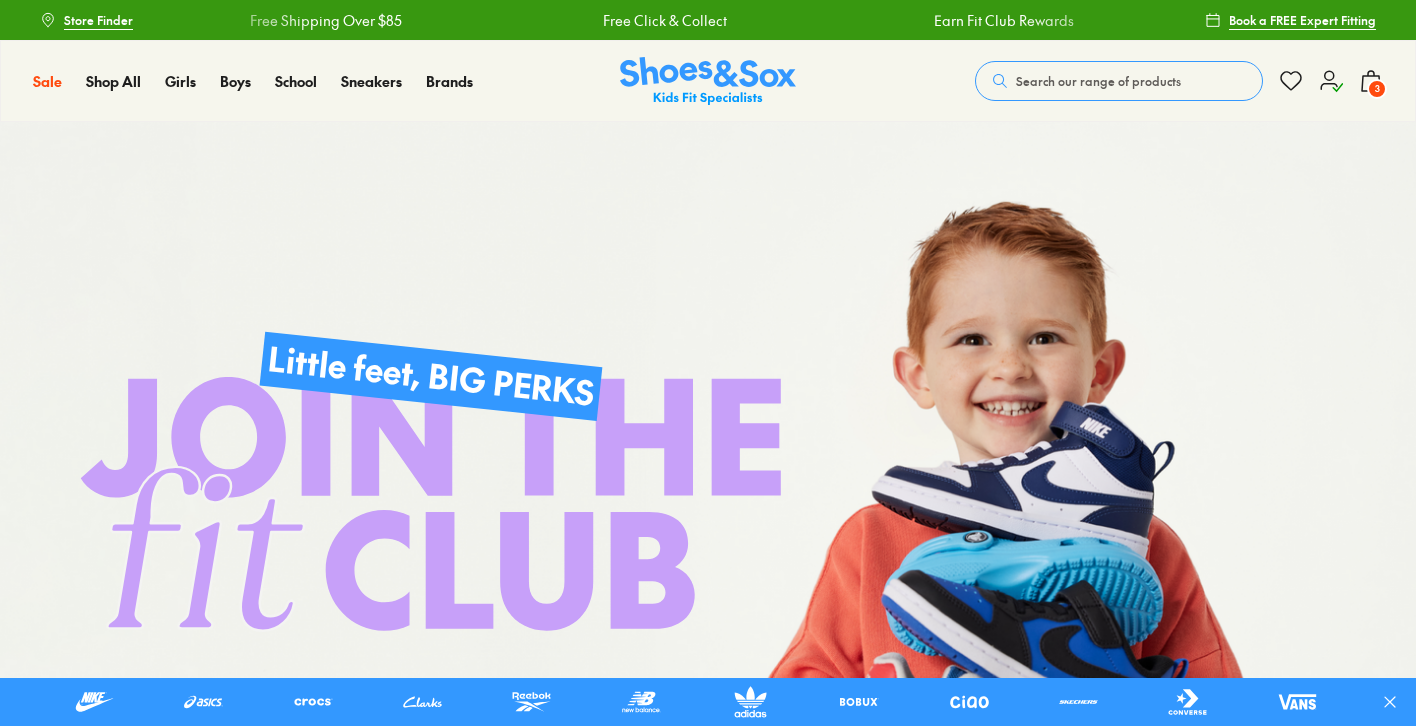 click on "3" at bounding box center (1377, 89) 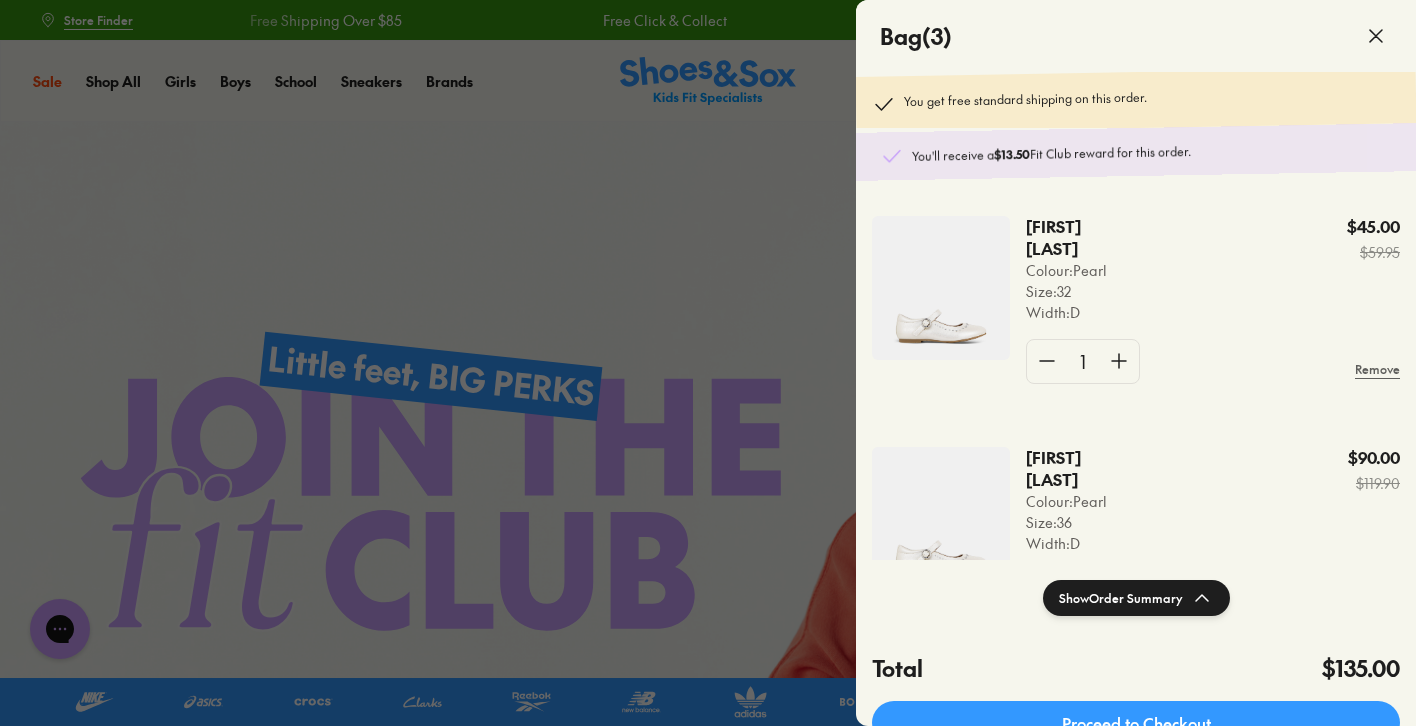 scroll, scrollTop: 0, scrollLeft: 0, axis: both 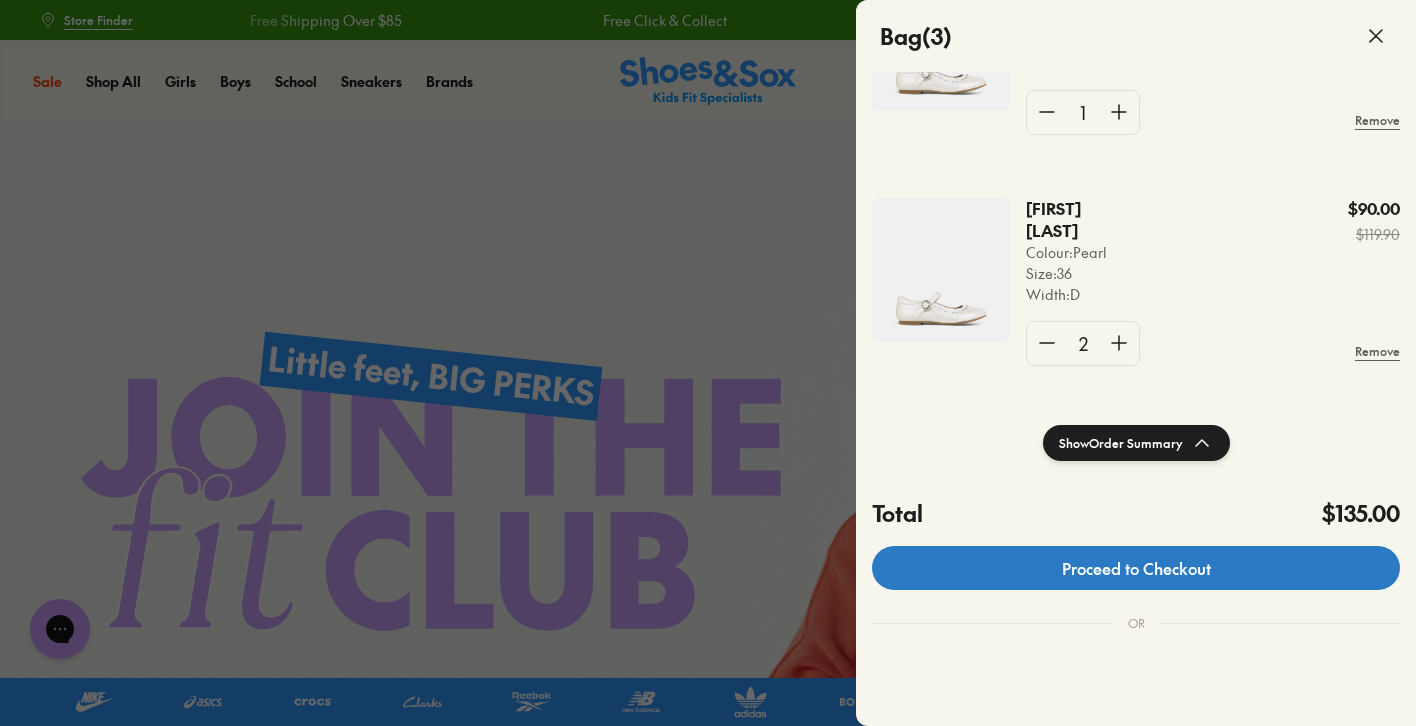 click on "Proceed to Checkout" 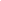 scroll, scrollTop: 0, scrollLeft: 0, axis: both 